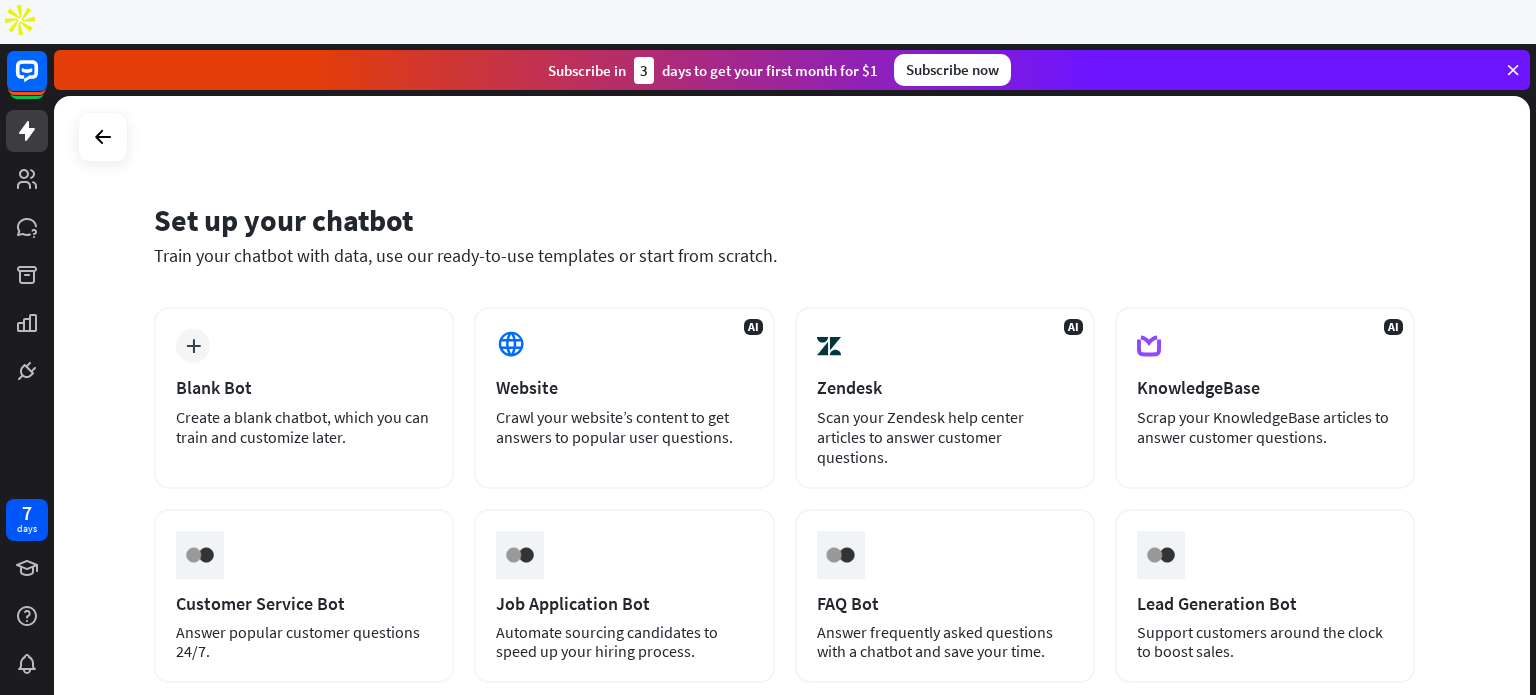 scroll, scrollTop: 0, scrollLeft: 0, axis: both 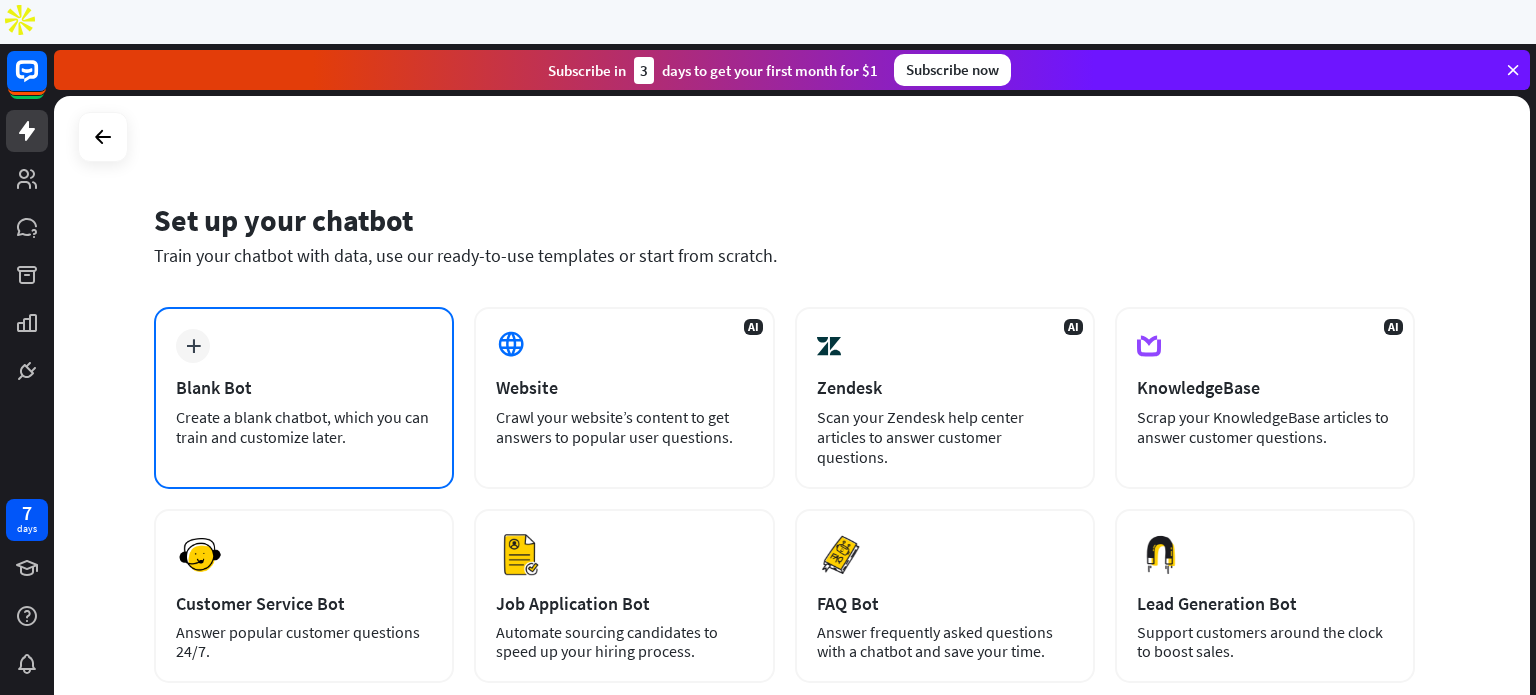 click on "plus   Blank Bot
Create a blank chatbot, which you can train and
customize later." at bounding box center [304, 398] 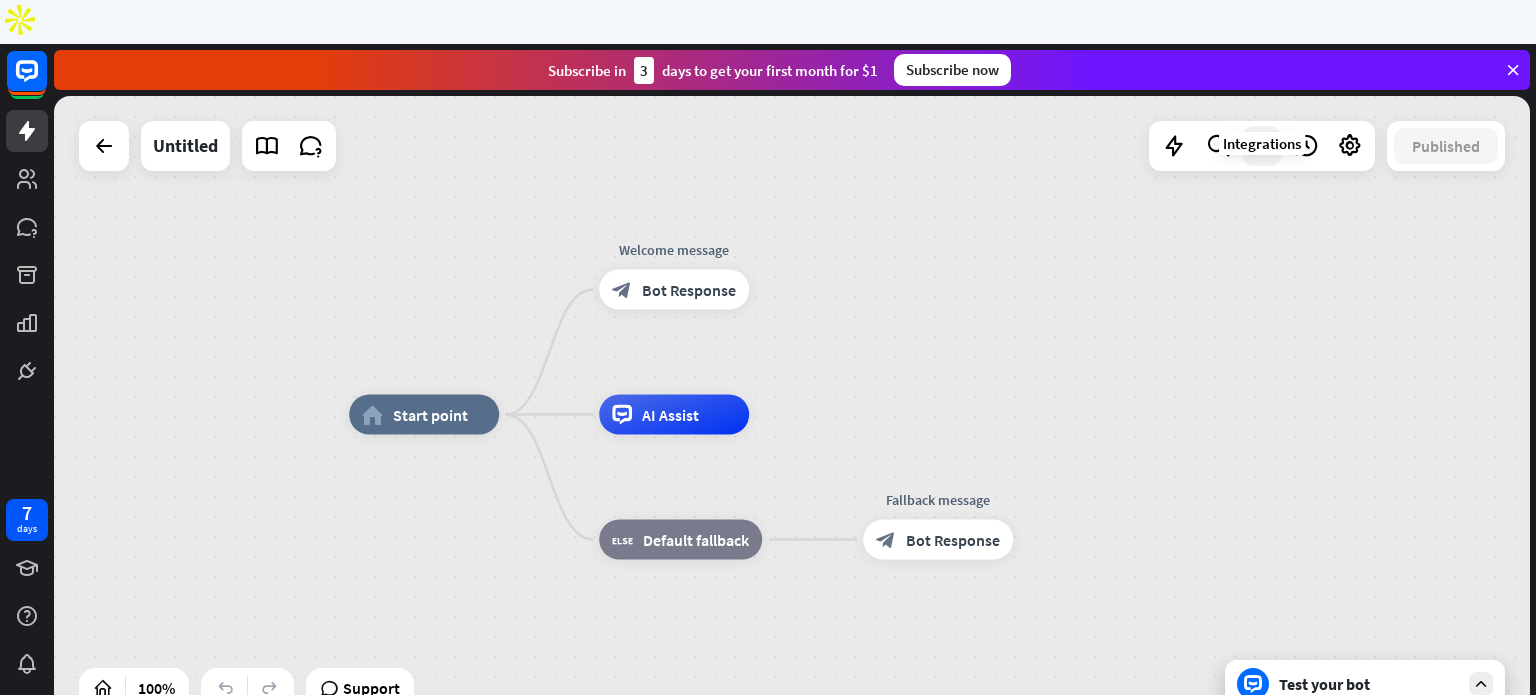 click at bounding box center (1262, 146) 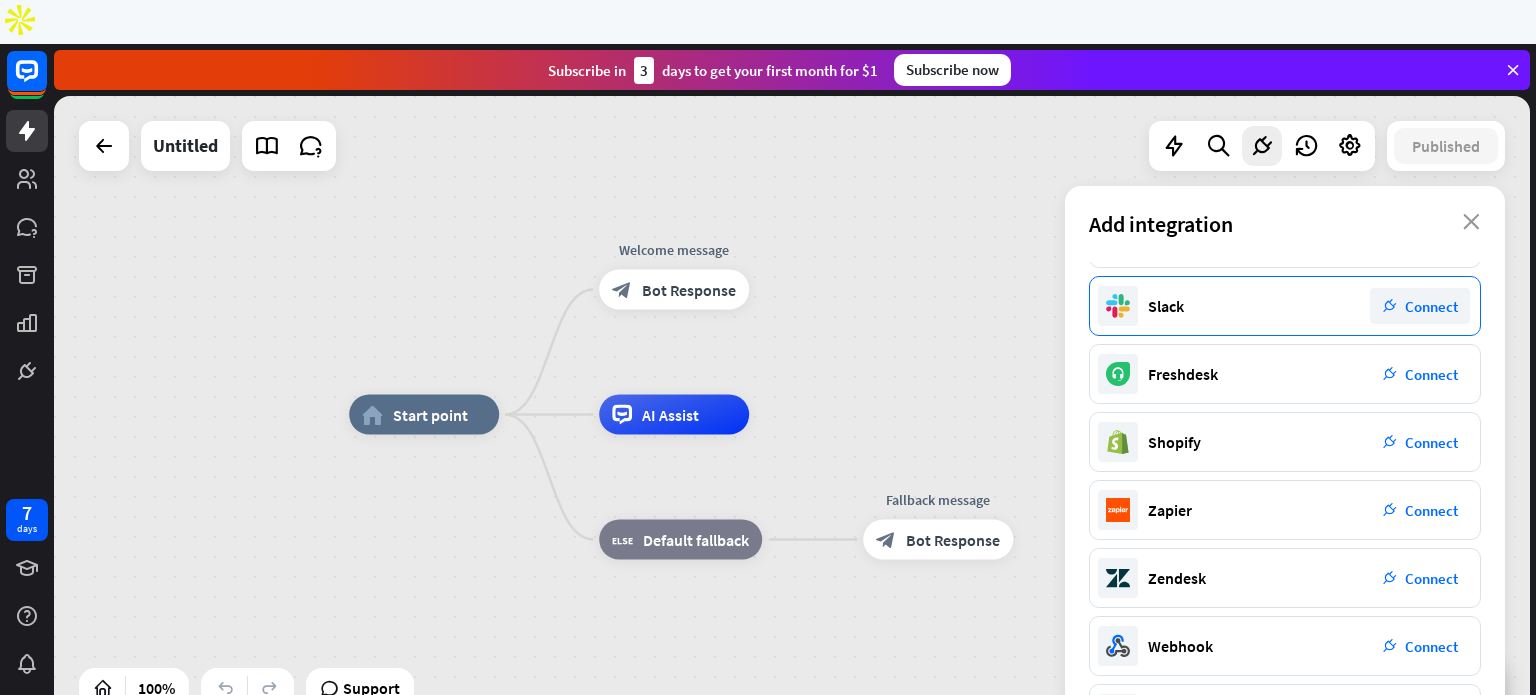 scroll, scrollTop: 317, scrollLeft: 0, axis: vertical 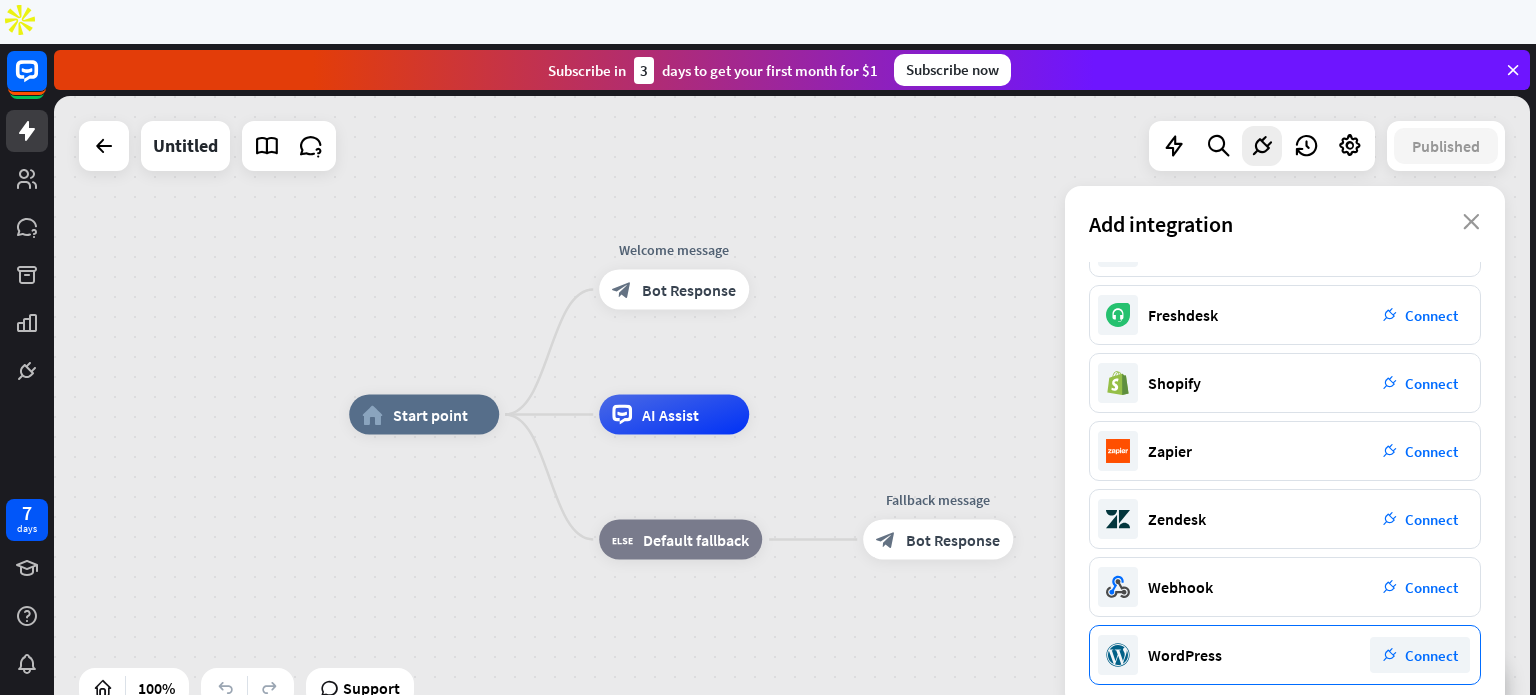 click on "plug_integration   Connect" at bounding box center (1420, 655) 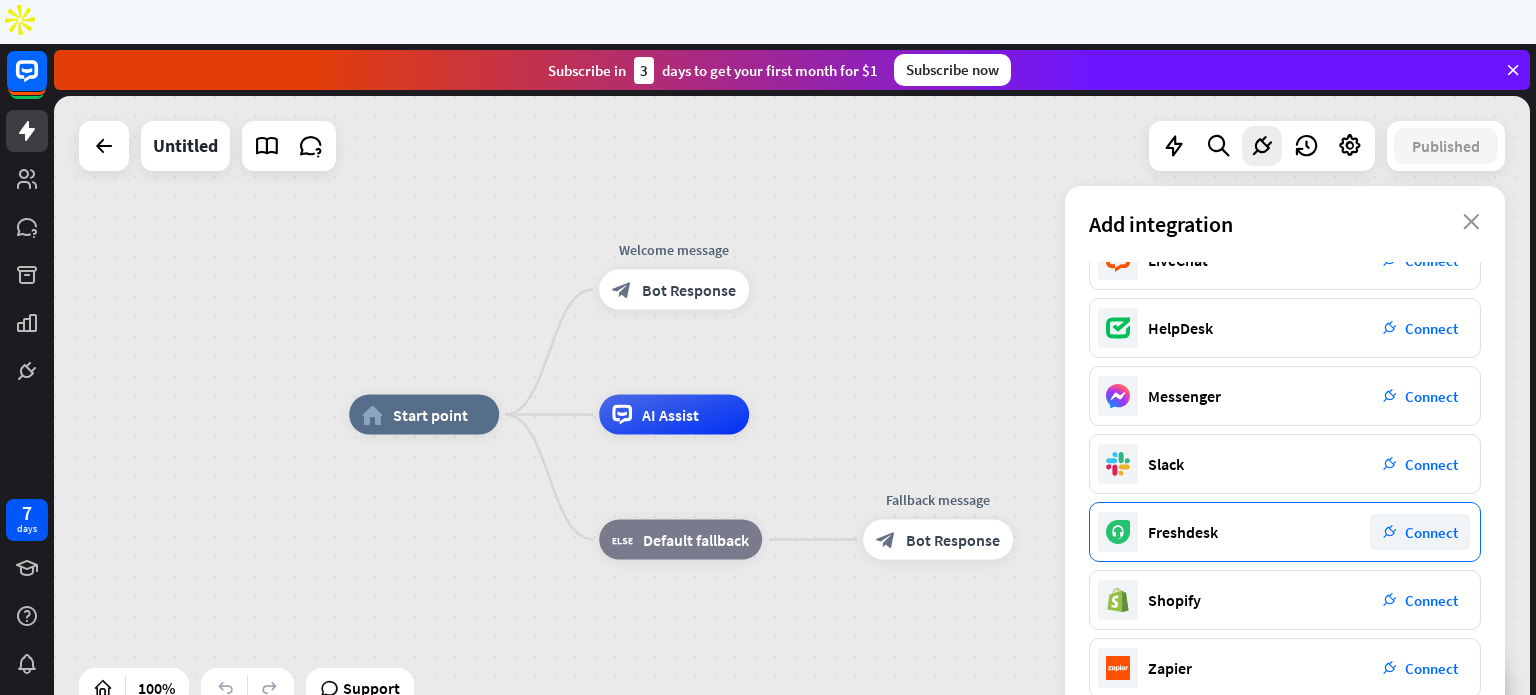 scroll, scrollTop: 317, scrollLeft: 0, axis: vertical 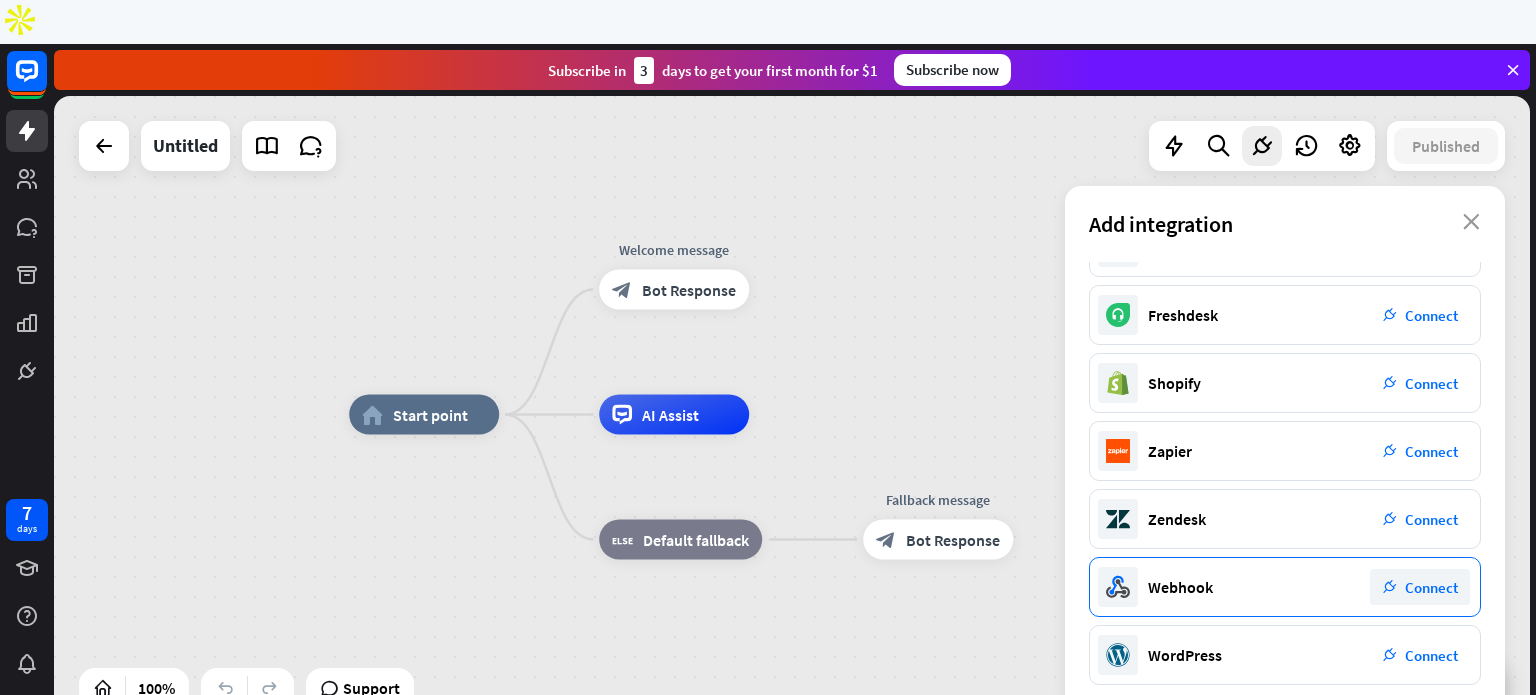 click on "Connect" at bounding box center [1431, 587] 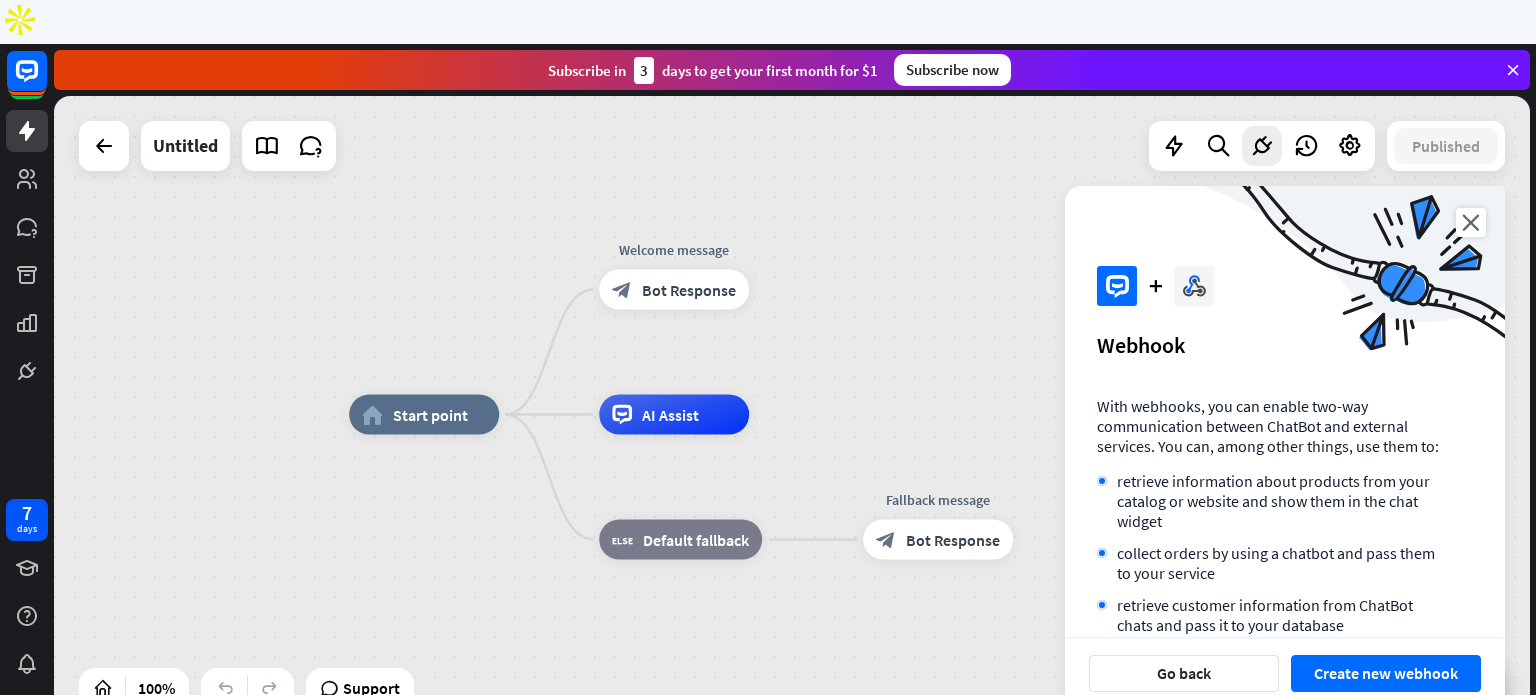 scroll, scrollTop: 168, scrollLeft: 0, axis: vertical 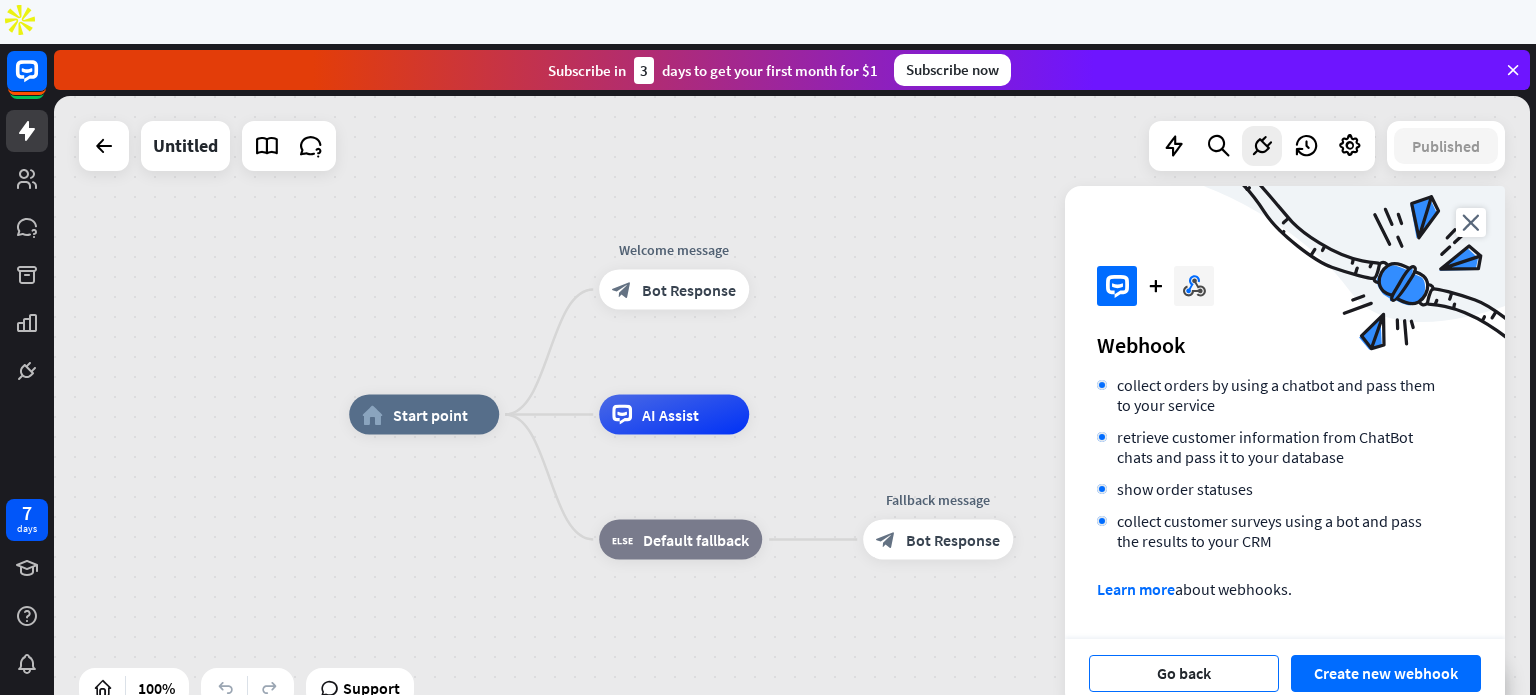 click on "Go back" at bounding box center [1184, 673] 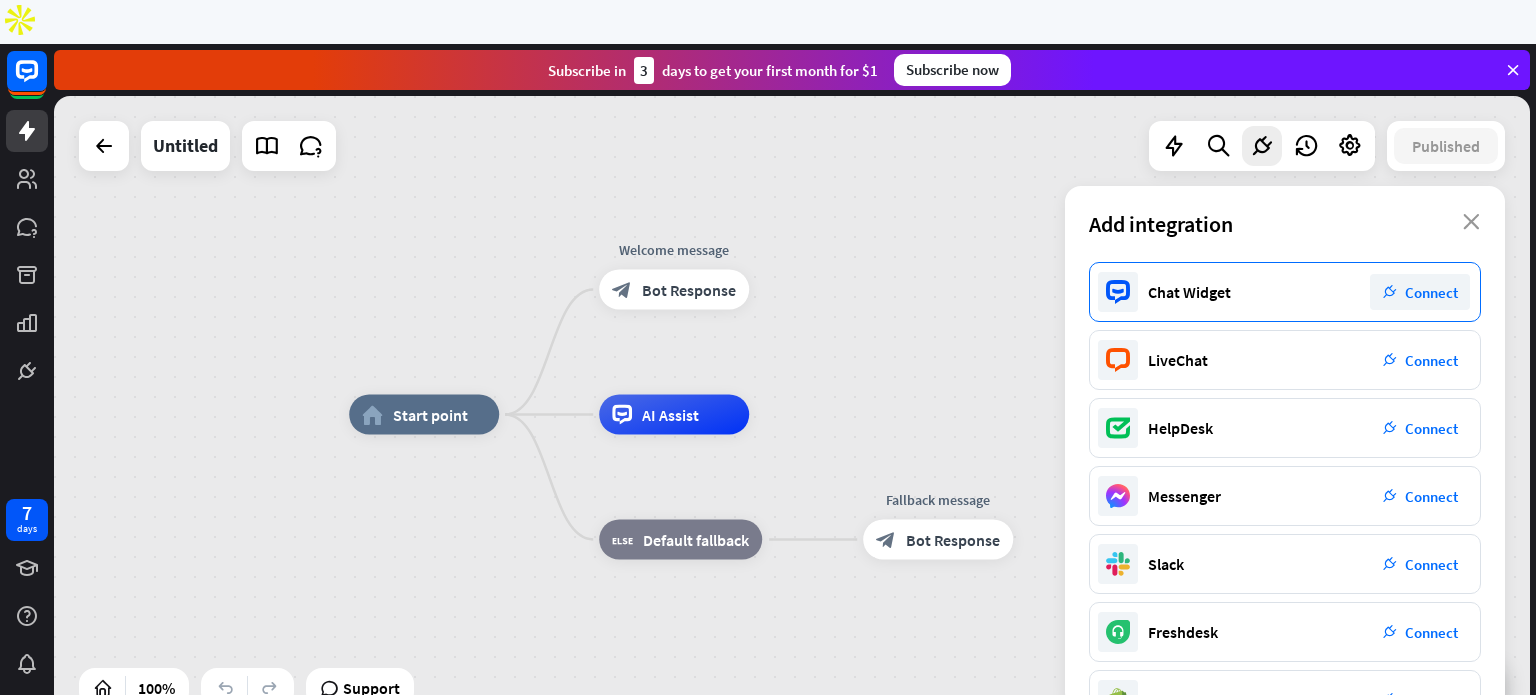 click on "Connect" at bounding box center (1431, 292) 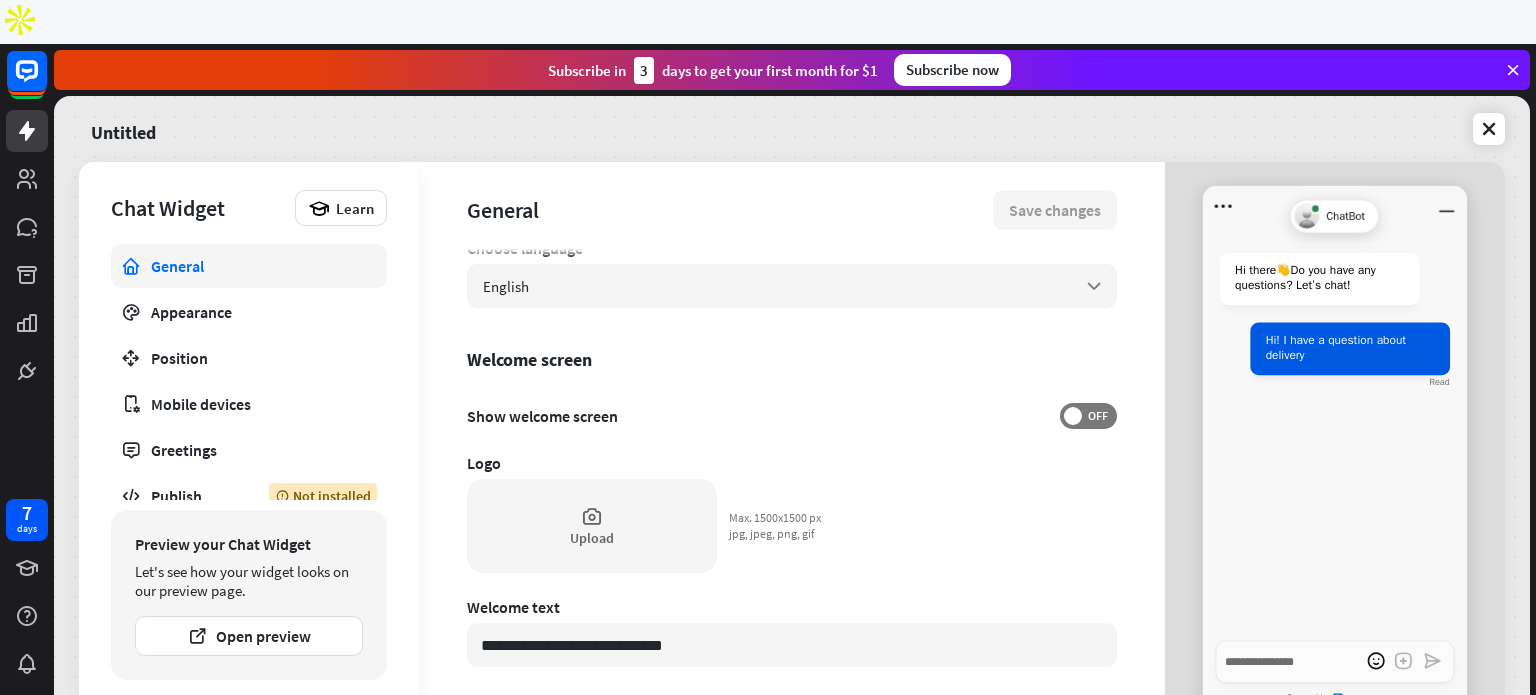scroll, scrollTop: 317, scrollLeft: 0, axis: vertical 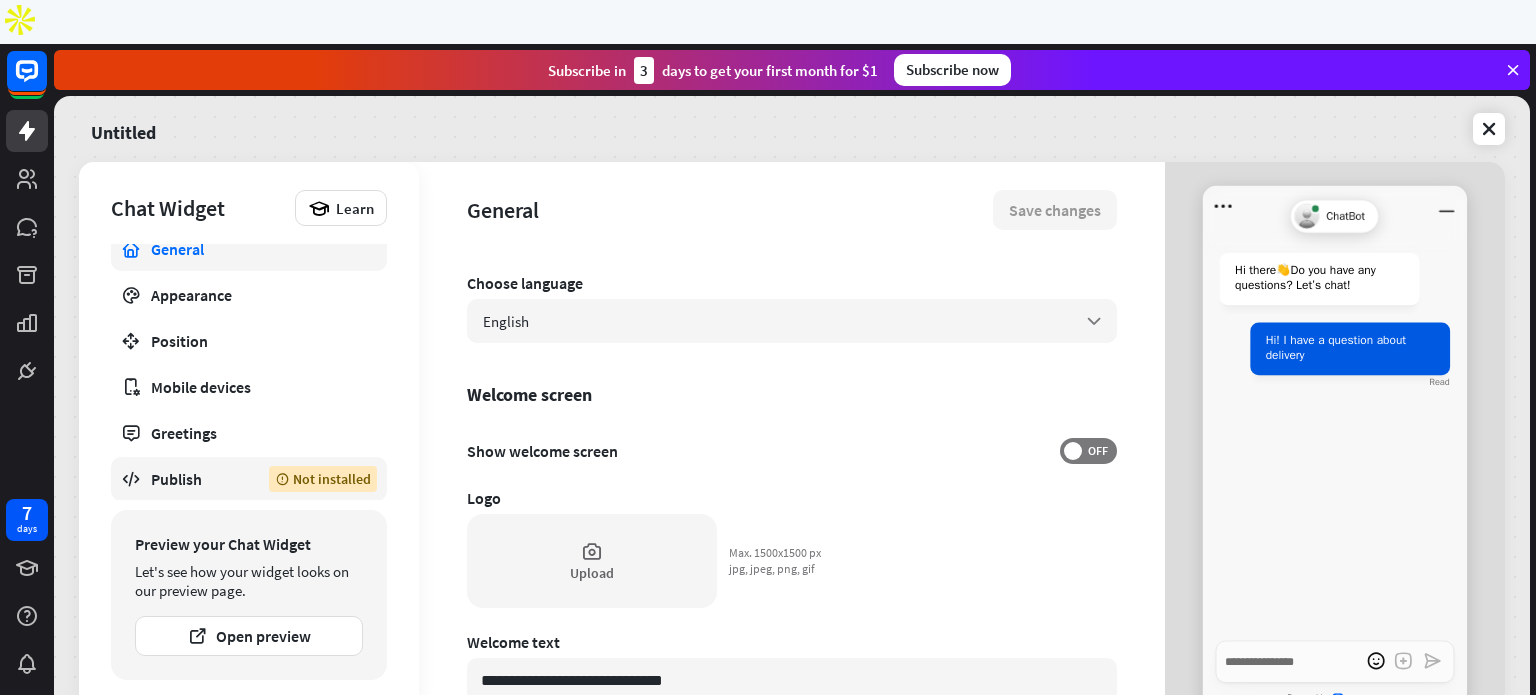 click on "Publish" at bounding box center (195, 479) 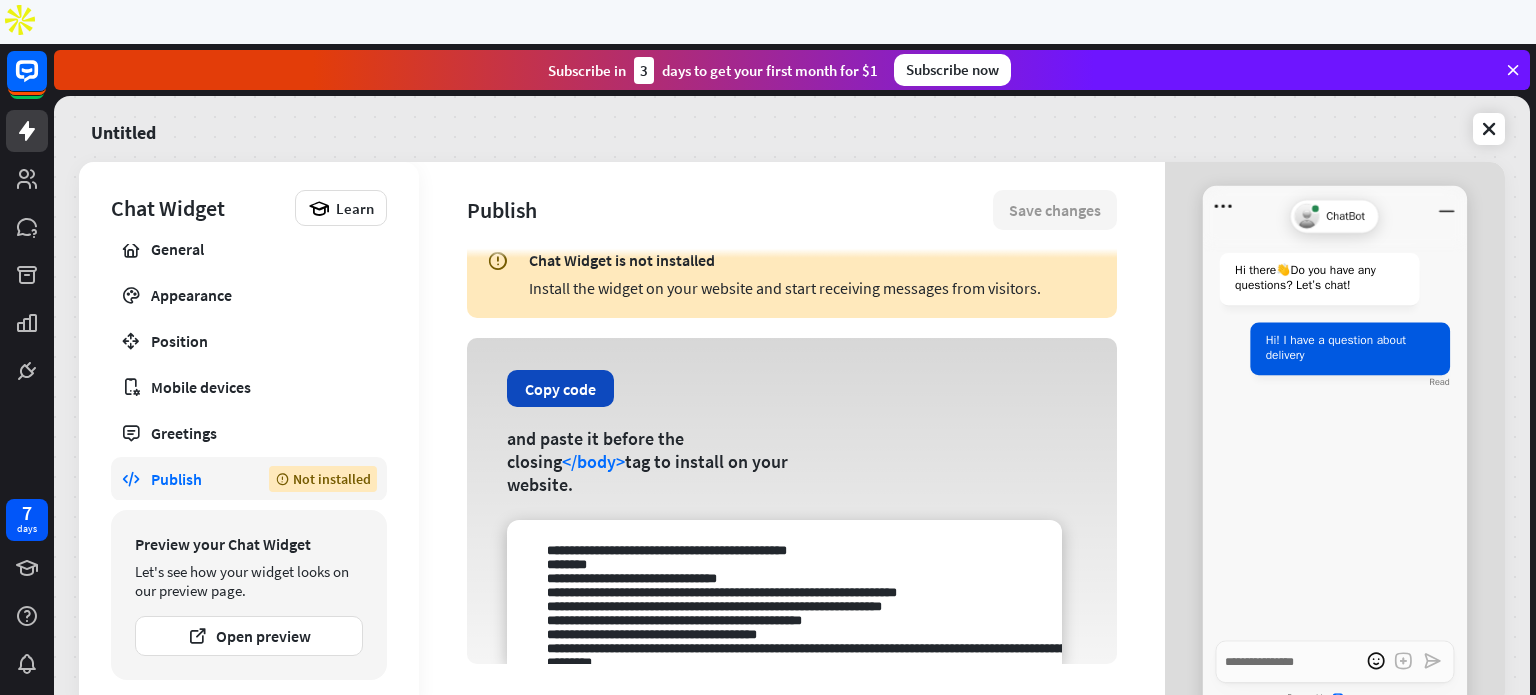 scroll, scrollTop: 28, scrollLeft: 0, axis: vertical 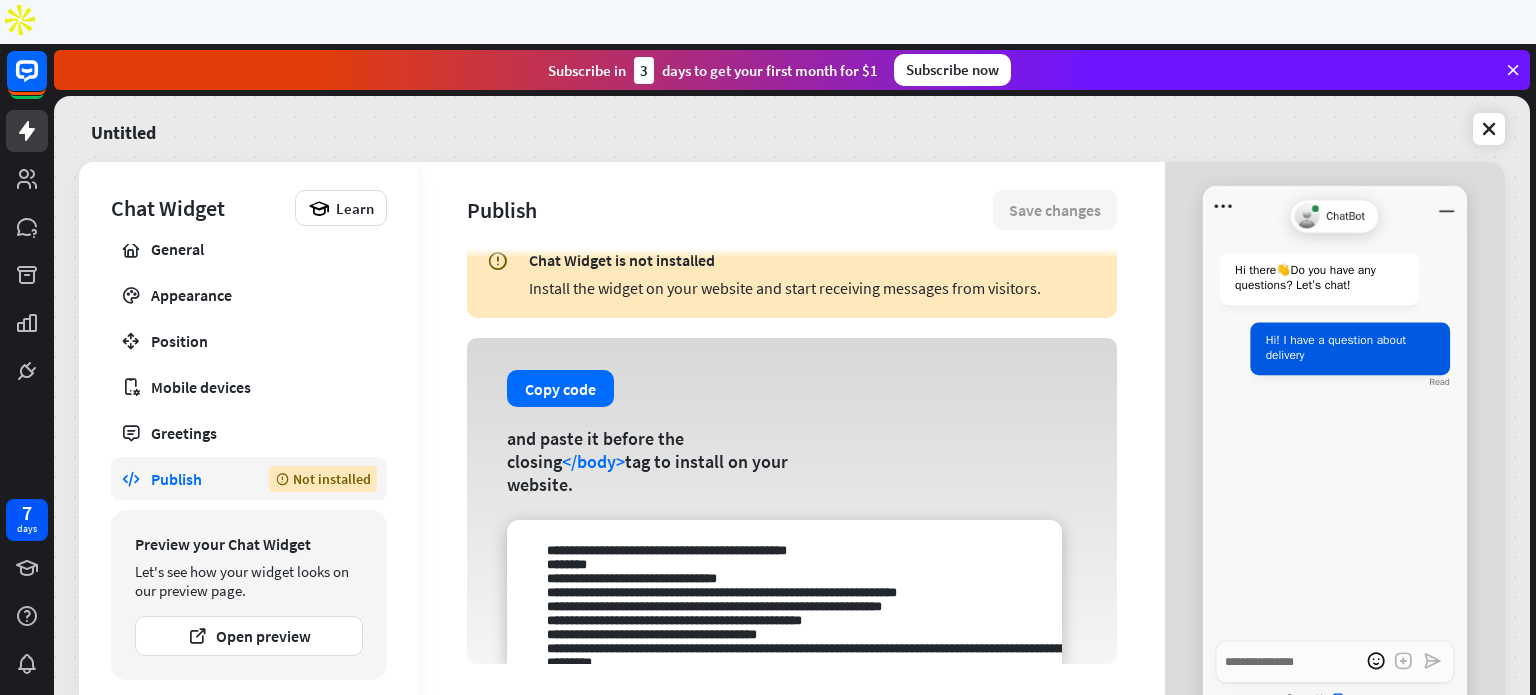 type on "*" 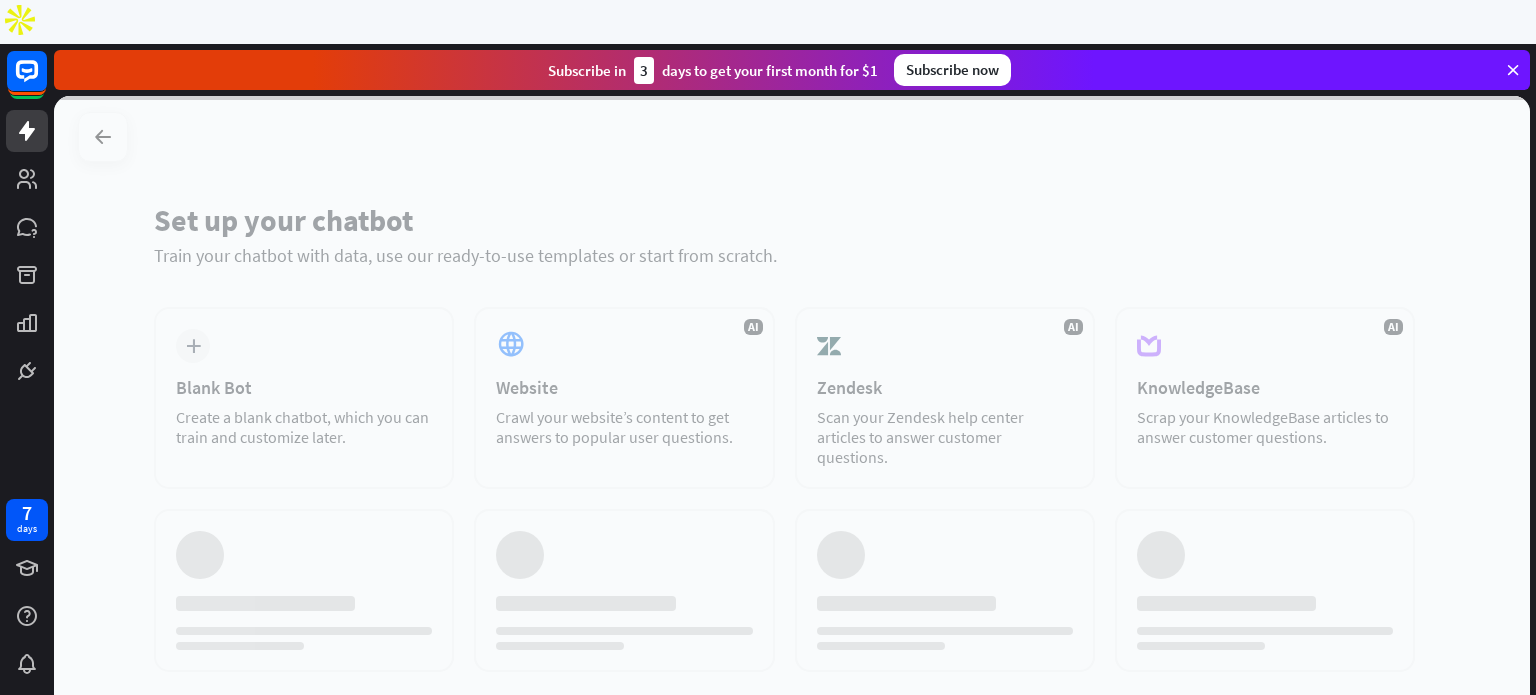 scroll, scrollTop: 0, scrollLeft: 0, axis: both 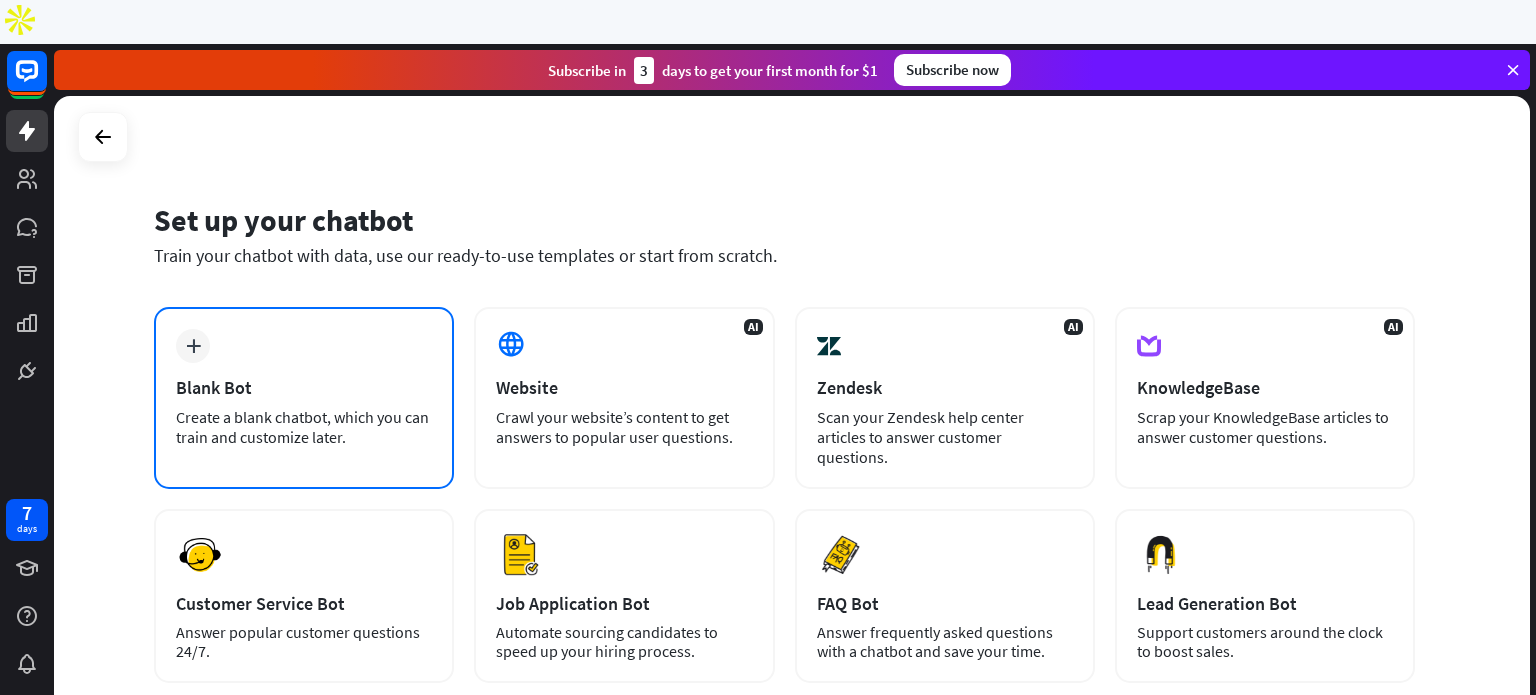 click on "Blank Bot" at bounding box center [304, 387] 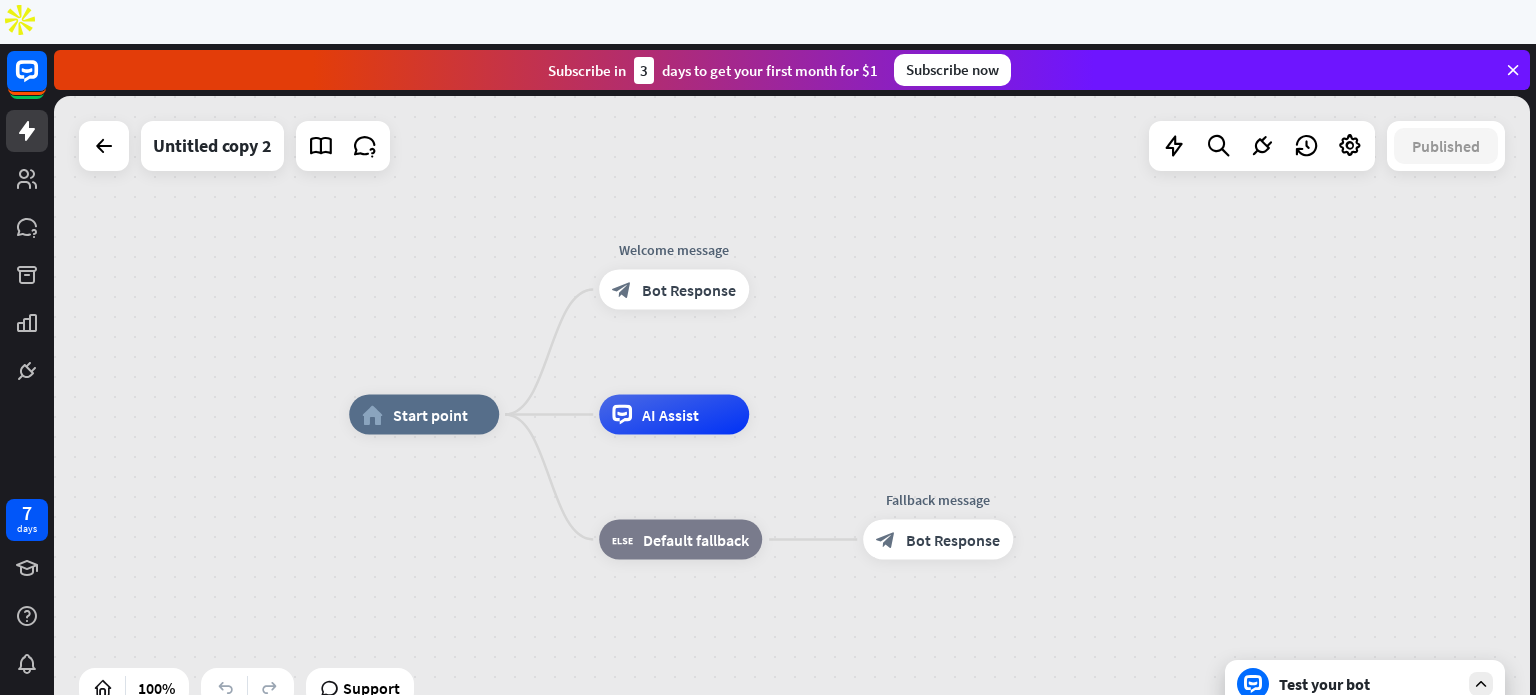 click on "Test your bot" at bounding box center (1369, 684) 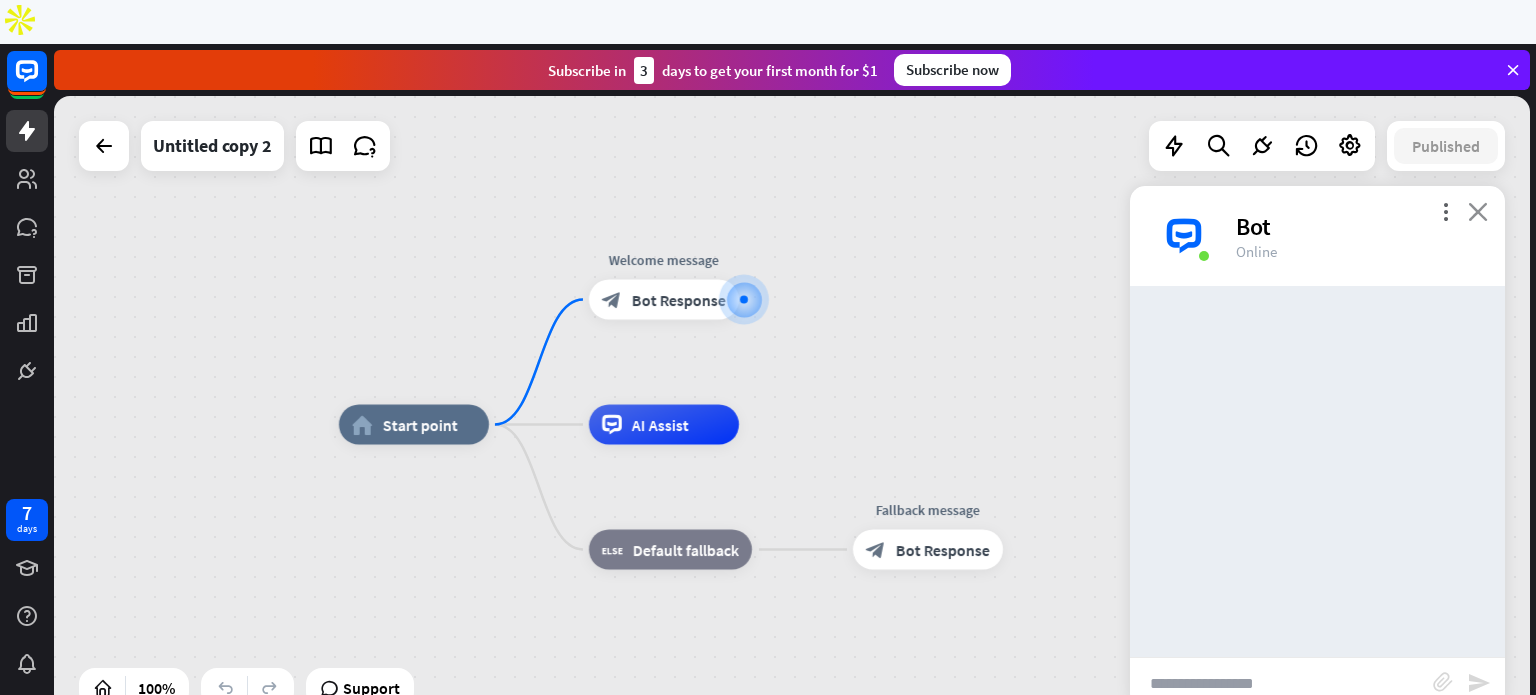 click on "close" at bounding box center (1478, 211) 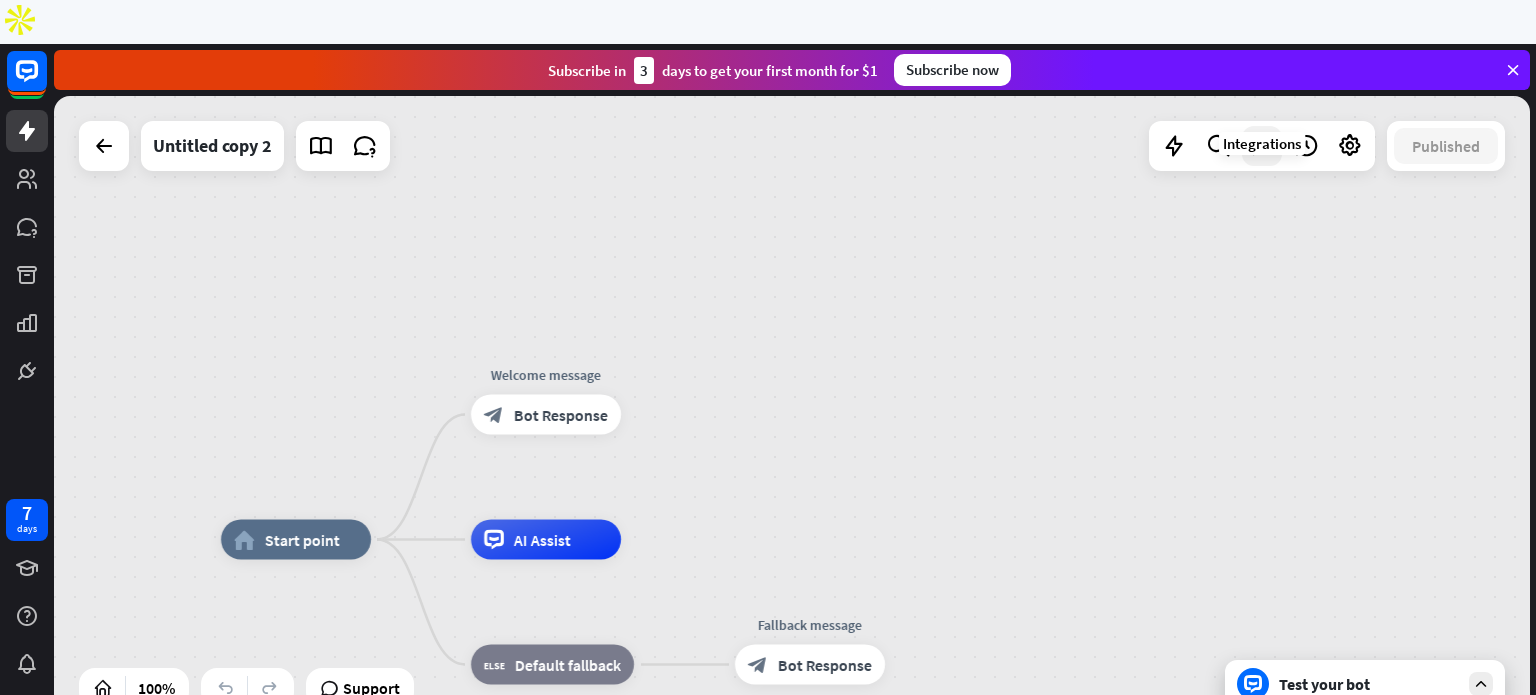 click at bounding box center [1262, 146] 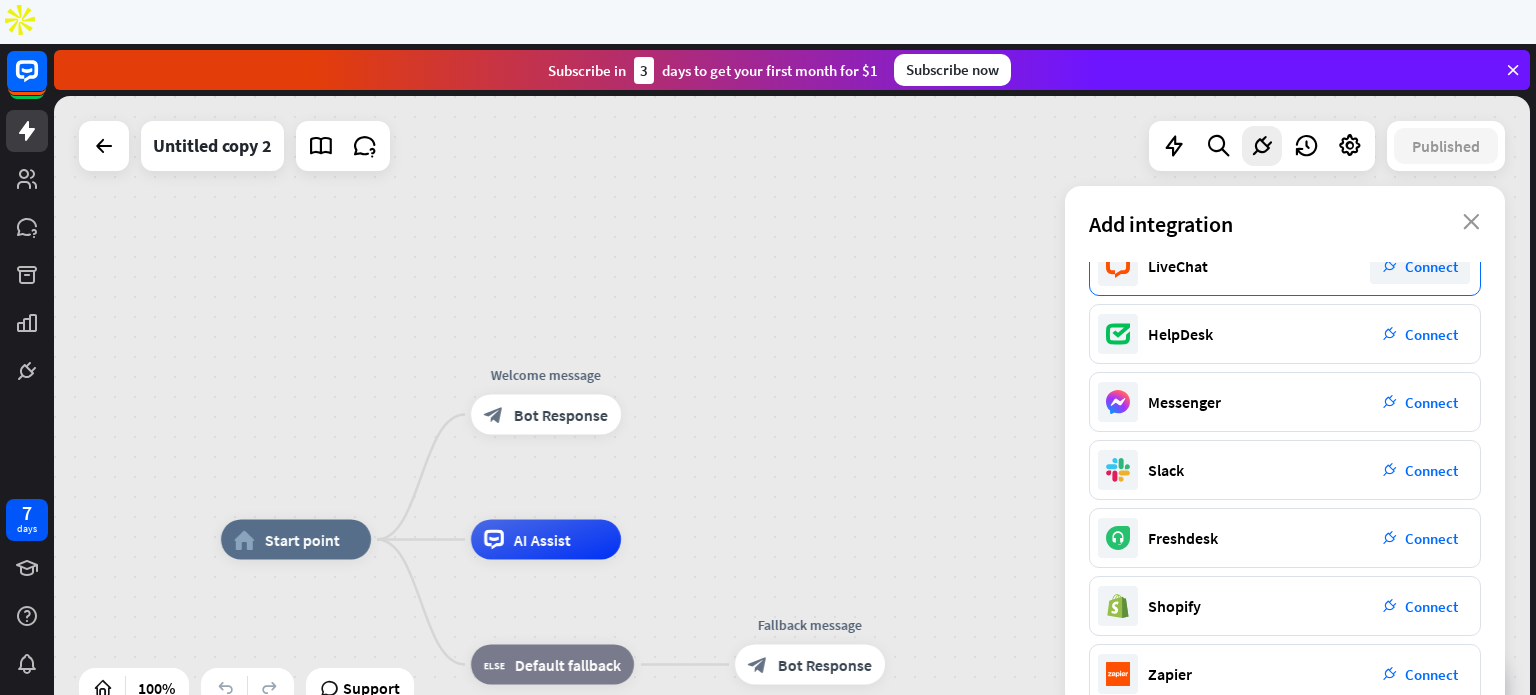 scroll, scrollTop: 0, scrollLeft: 0, axis: both 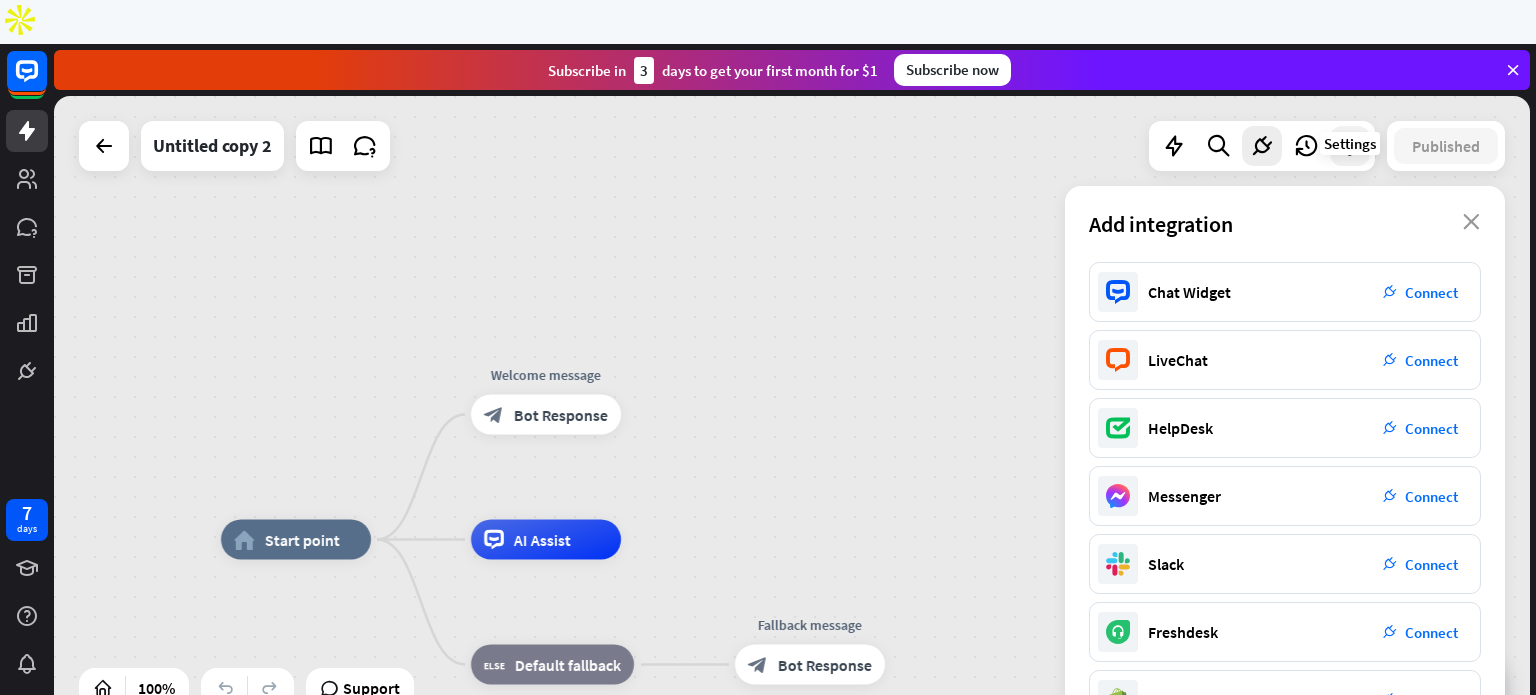 click at bounding box center [1350, 146] 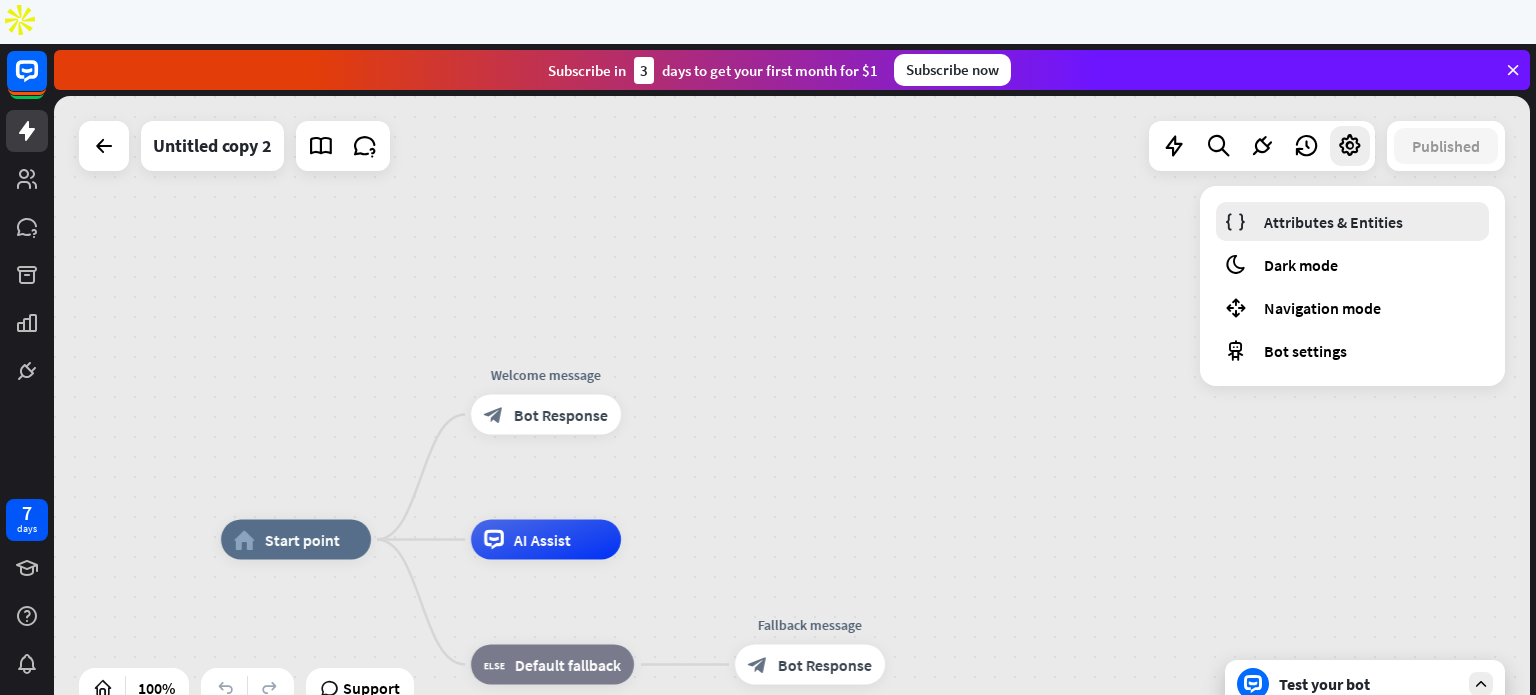 click on "Attributes & Entities" at bounding box center [1333, 222] 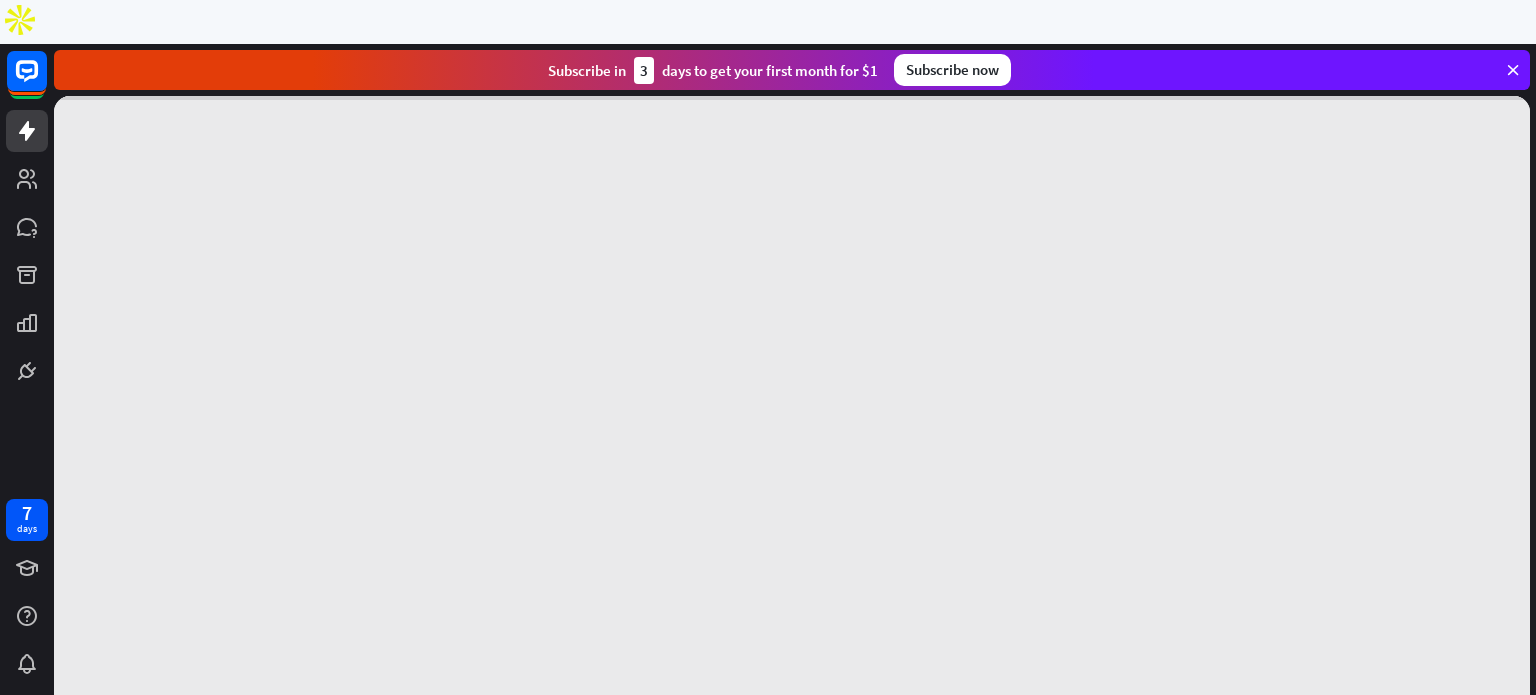 click at bounding box center [792, 414] 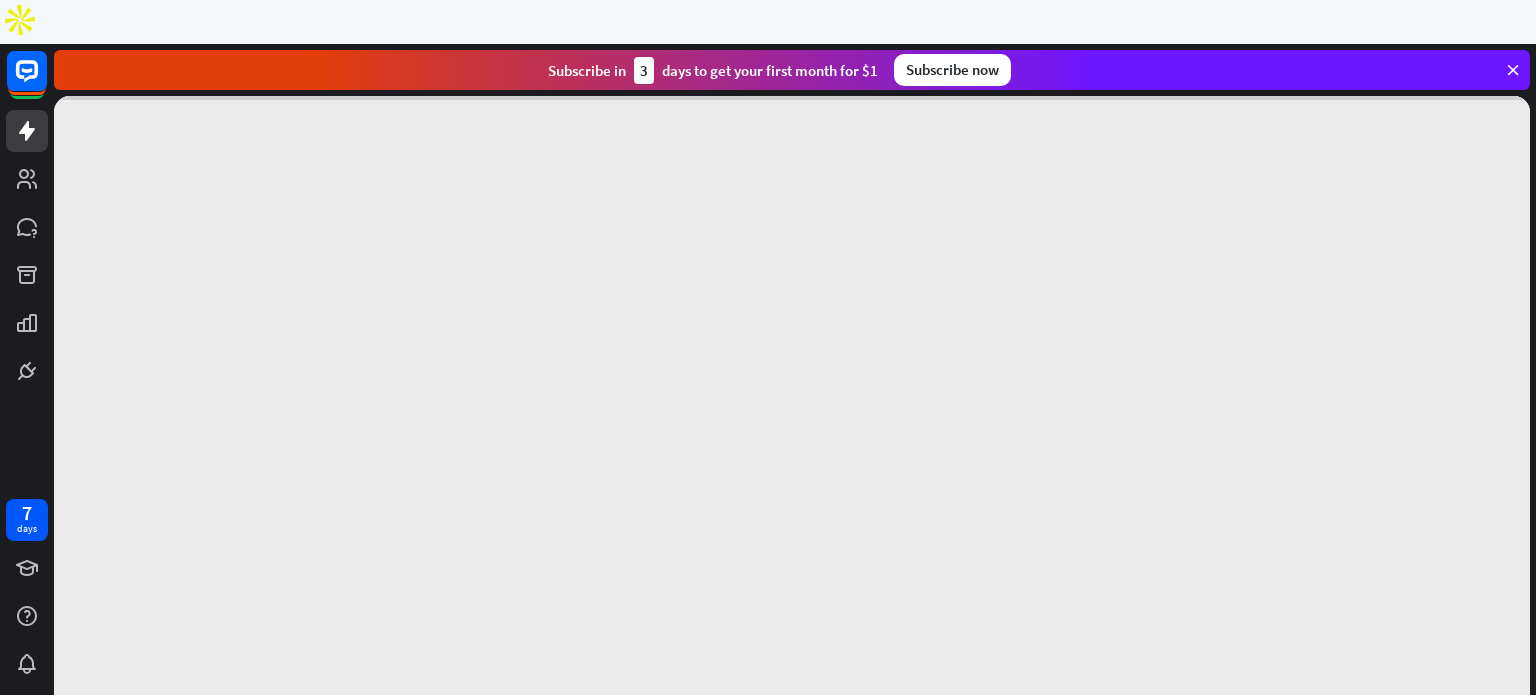 click at bounding box center (792, 414) 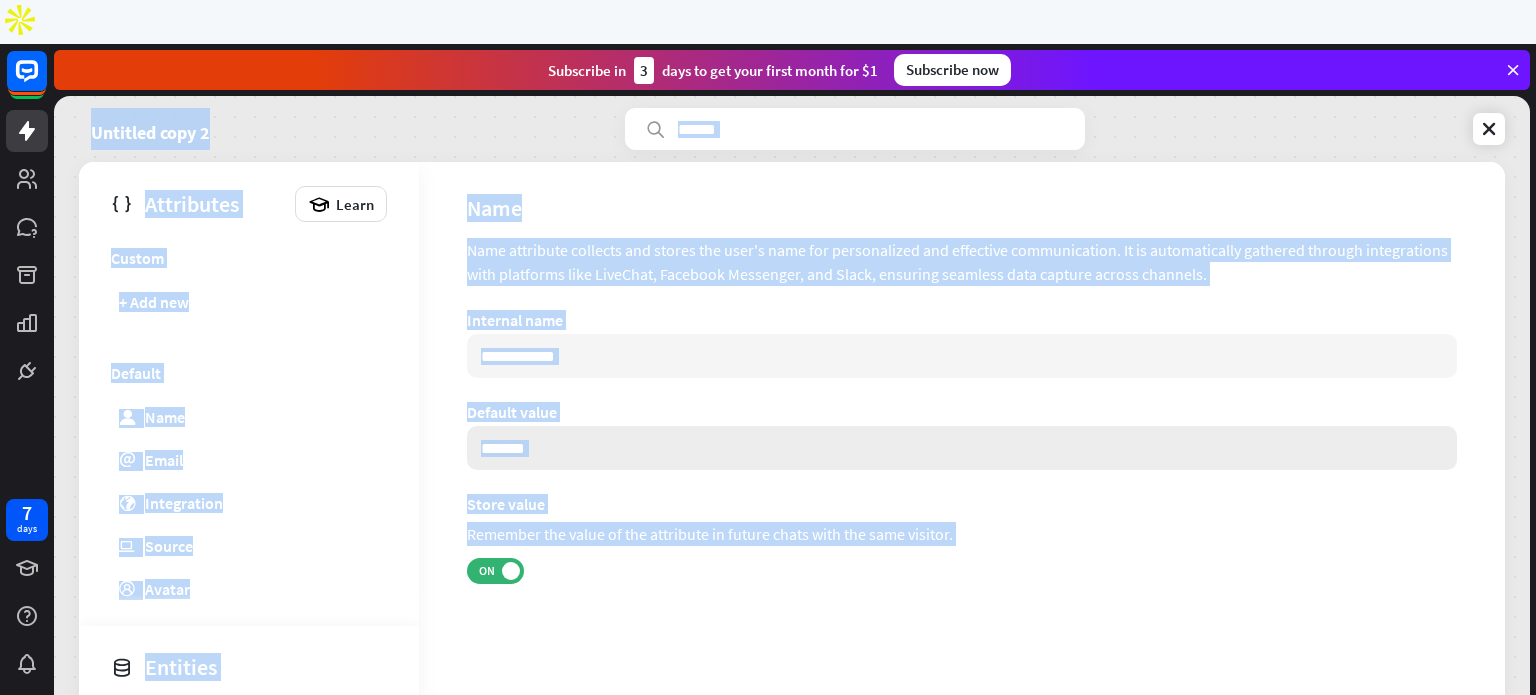 click on "*******" at bounding box center (962, 448) 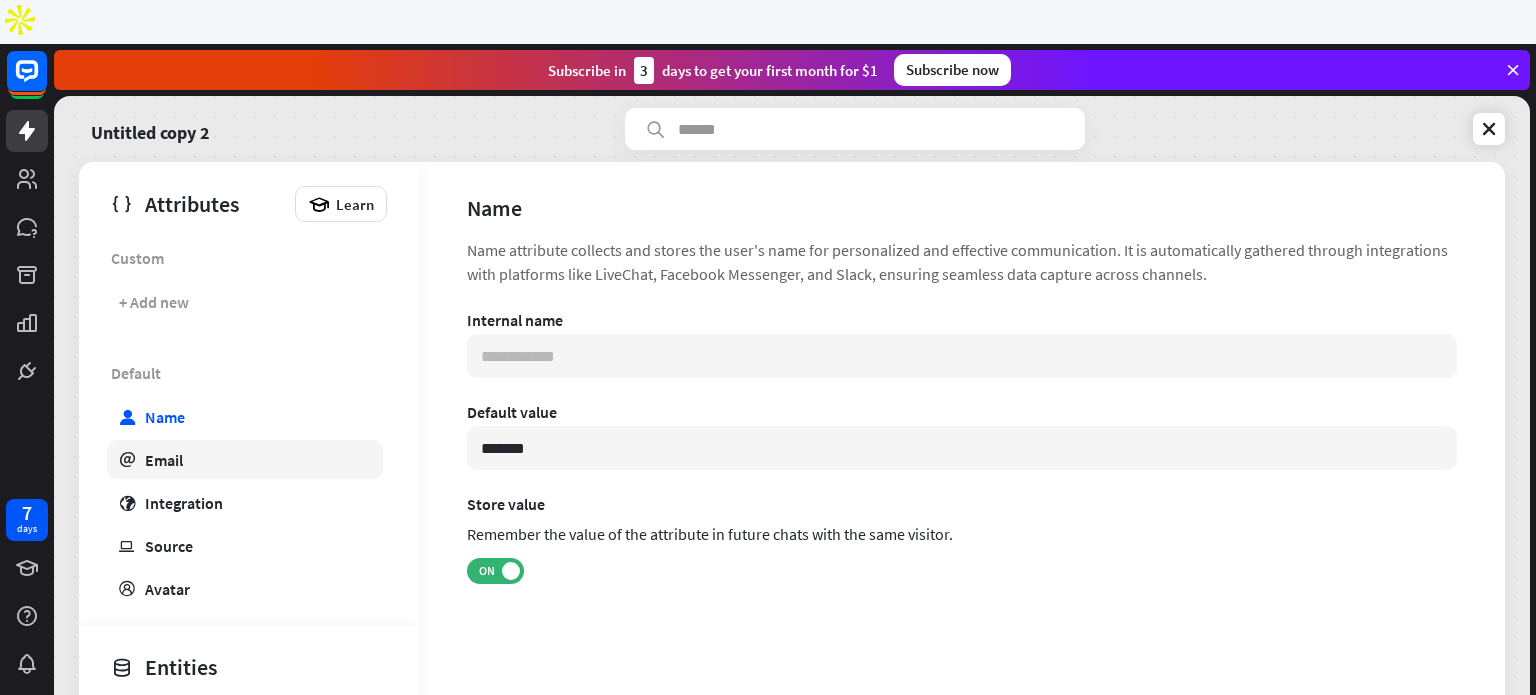 click on "email
Email" at bounding box center [245, 459] 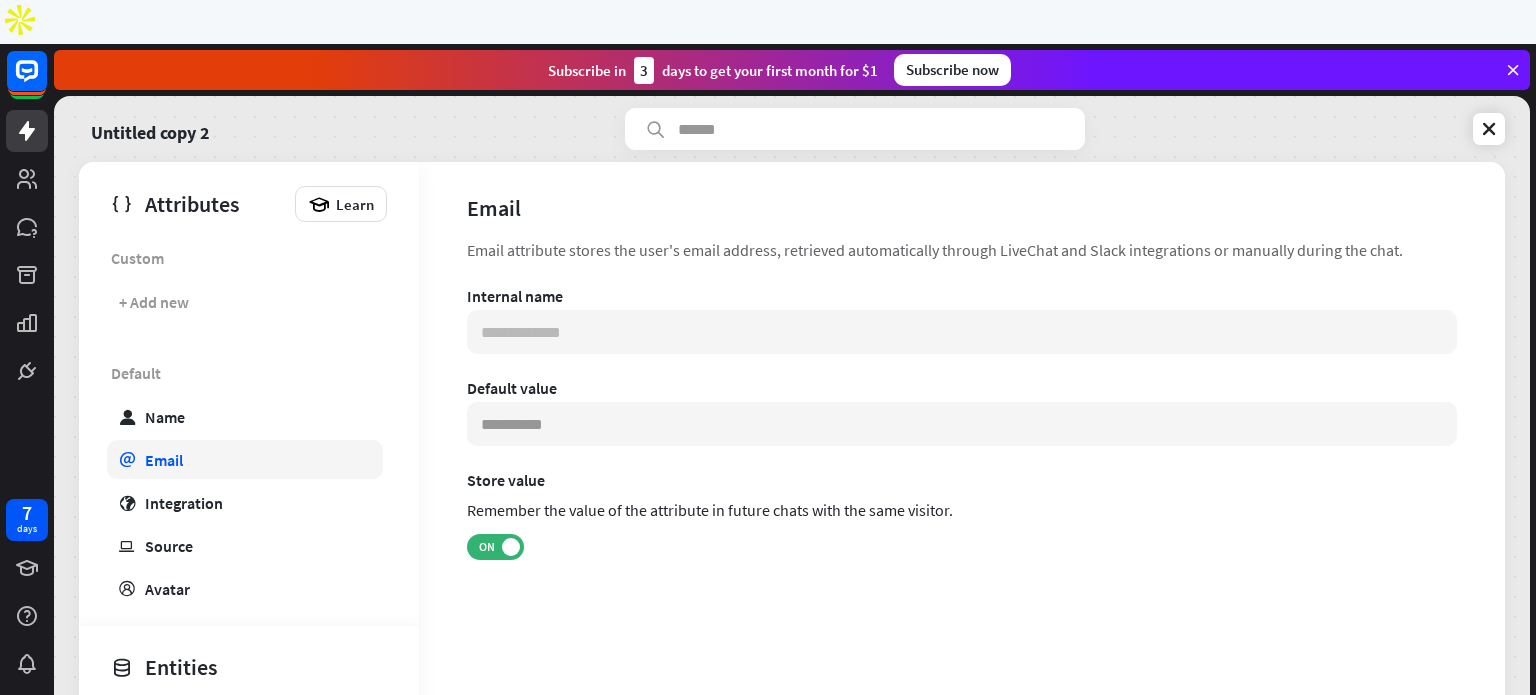 scroll, scrollTop: 443, scrollLeft: 0, axis: vertical 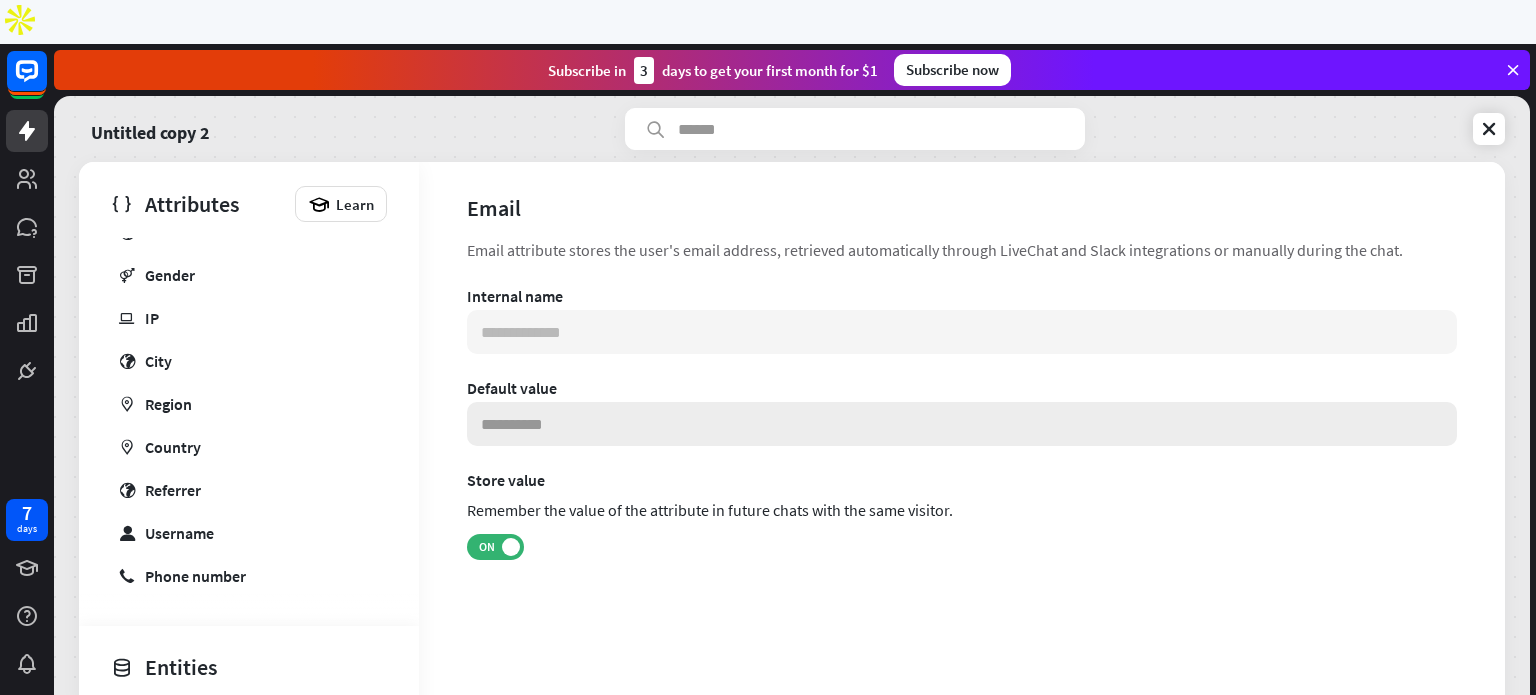 type on "**********" 